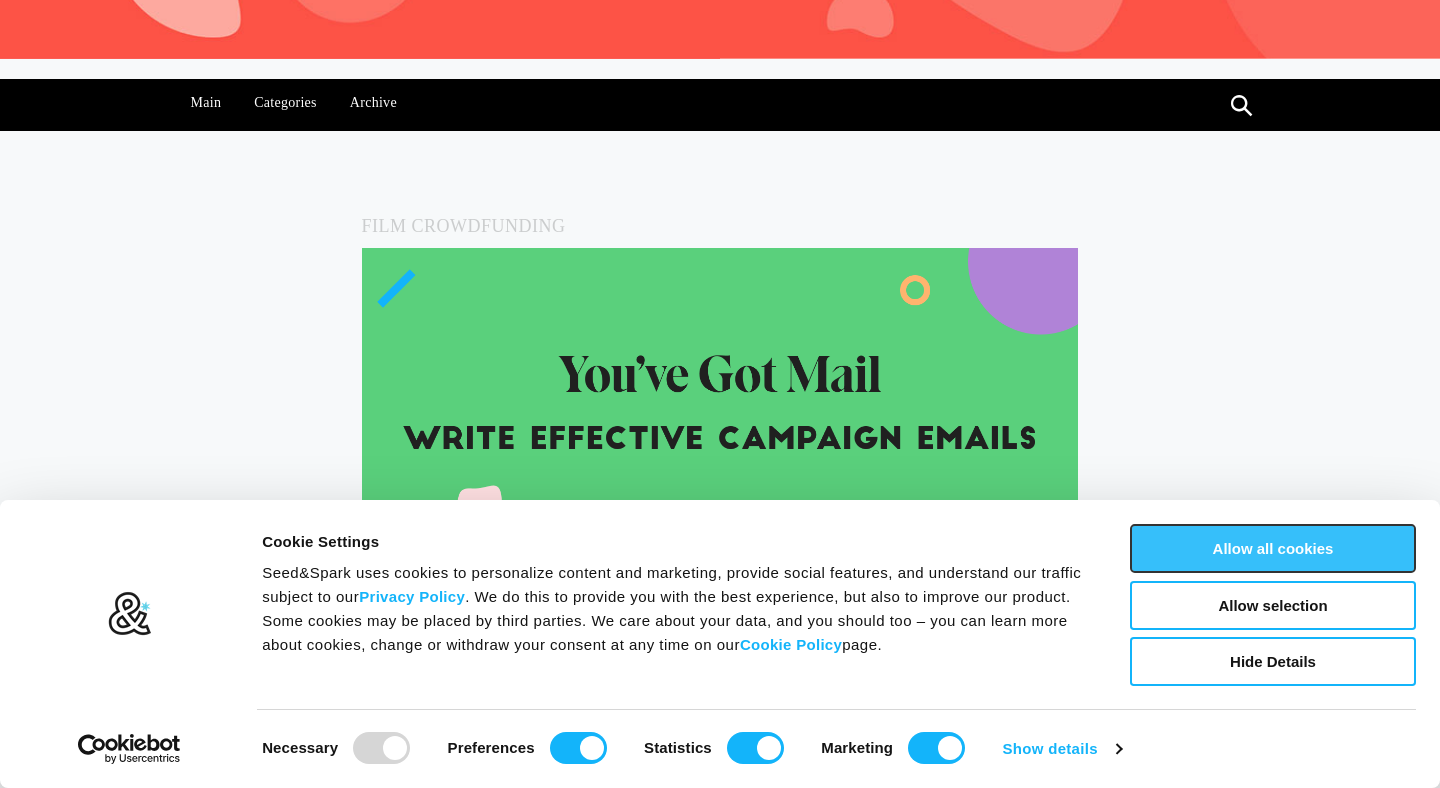 click on "Allow all cookies" at bounding box center (1273, 548) 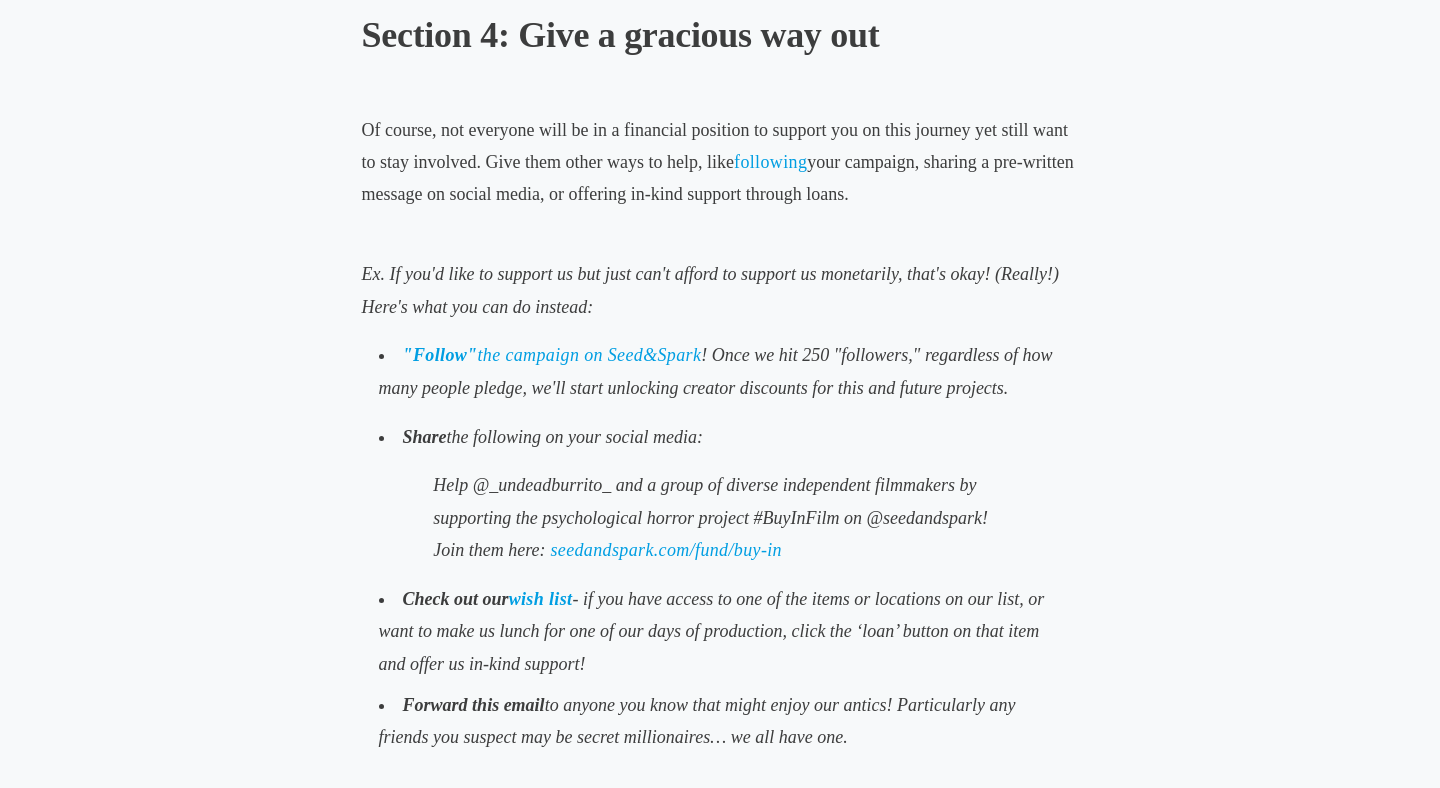 scroll, scrollTop: 3935, scrollLeft: 0, axis: vertical 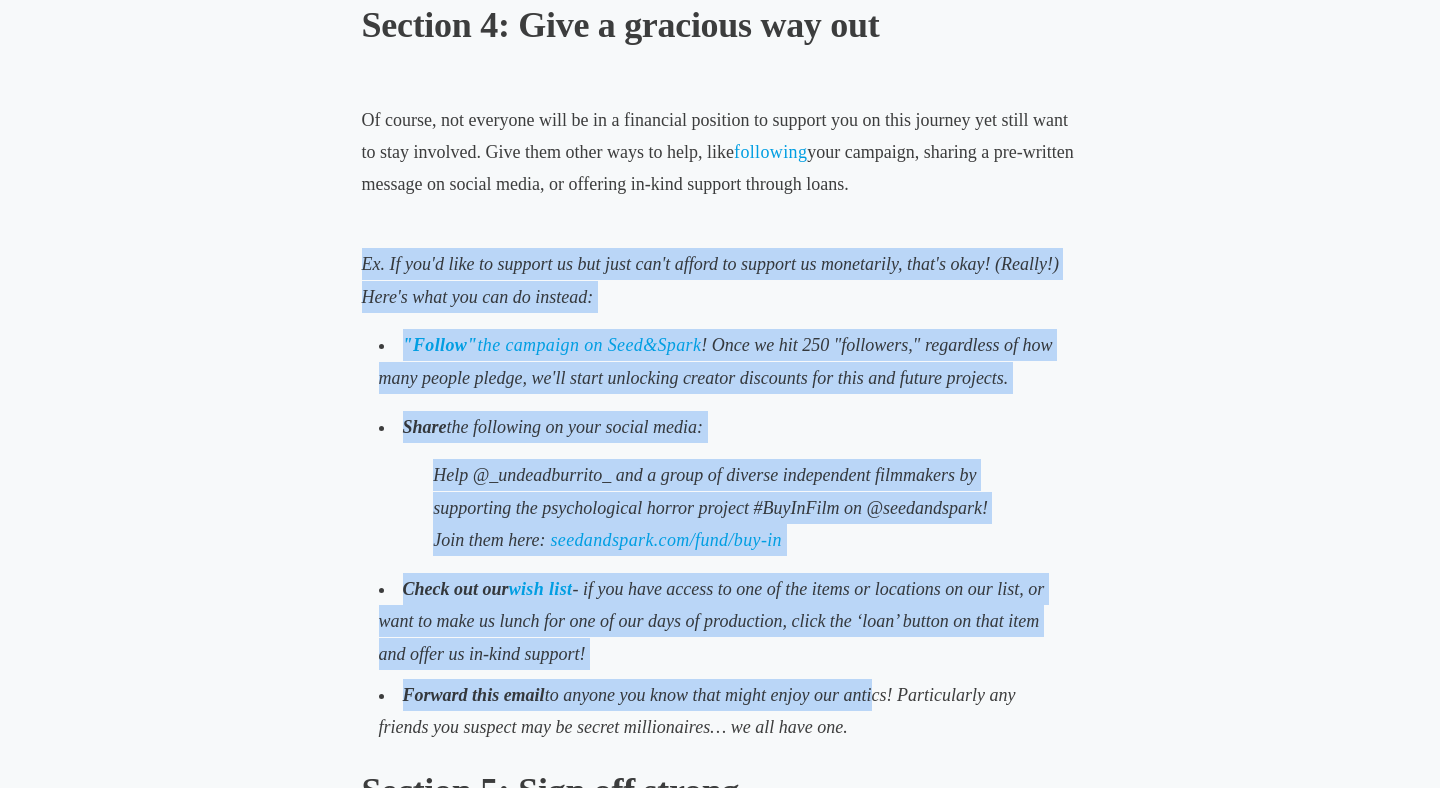drag, startPoint x: 356, startPoint y: 260, endPoint x: 871, endPoint y: 678, distance: 663.2865 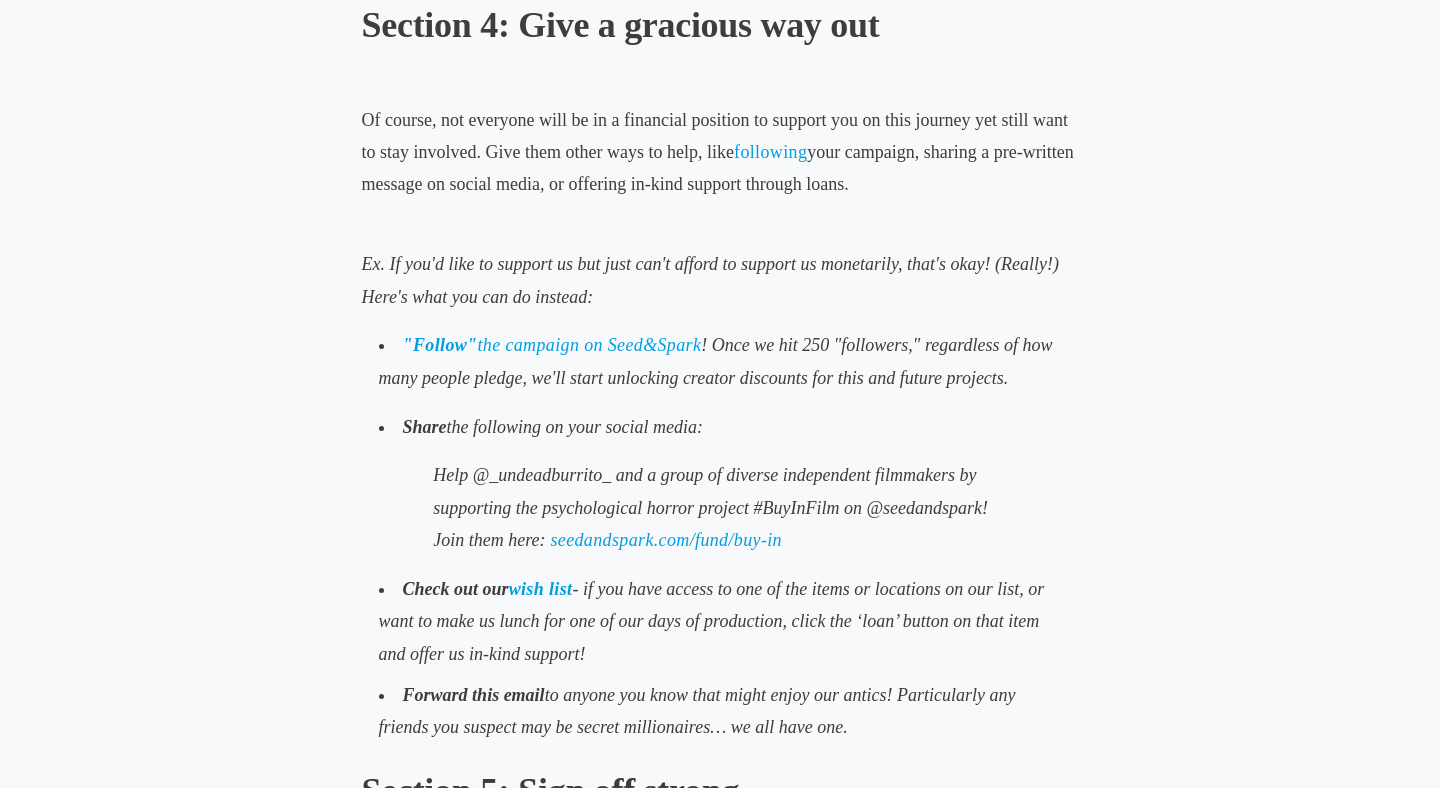 click on "Forward this email  to anyone you know that might enjoy our antics! Particularly any friends you suspect may be secret millionaires… we all have one." at bounding box center [720, 711] 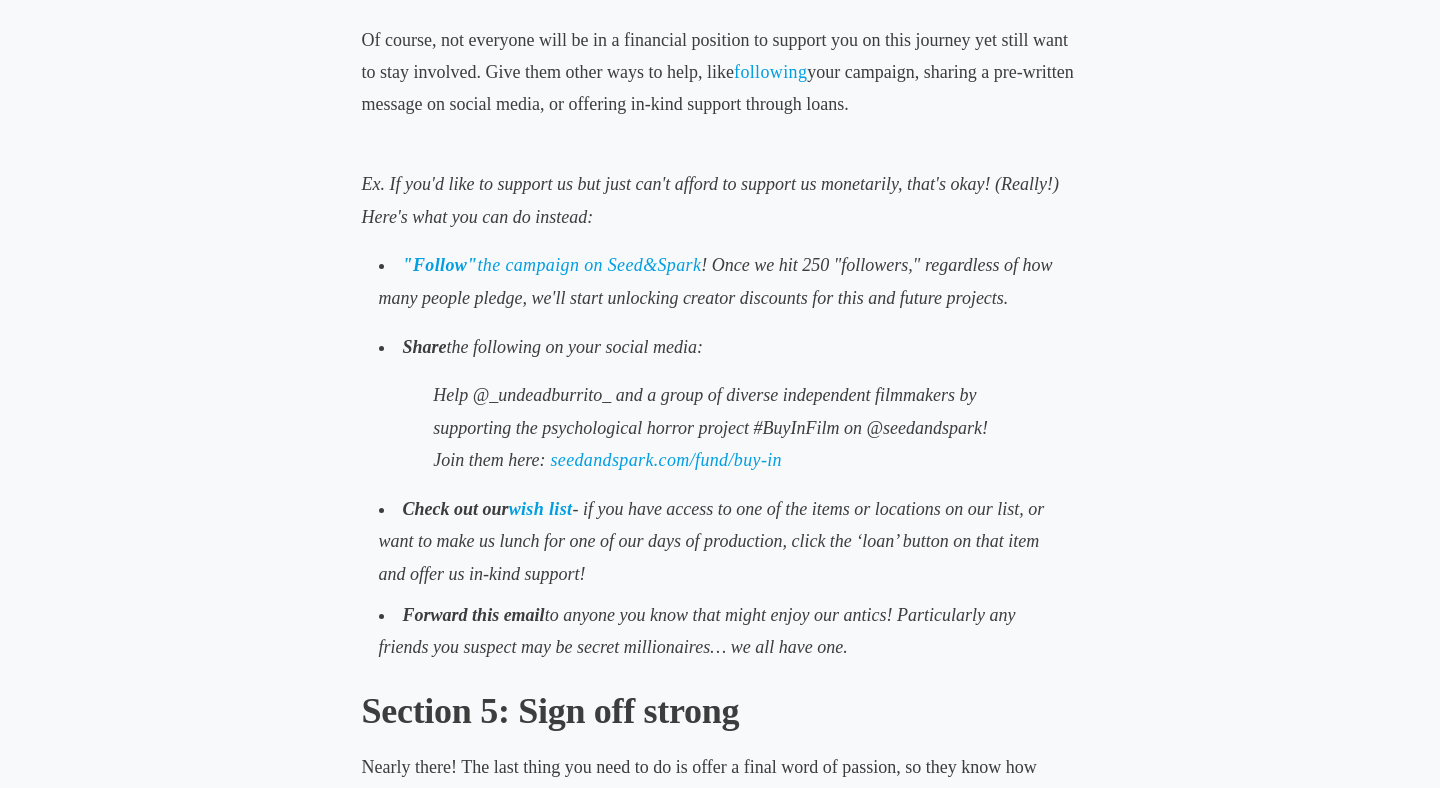 scroll, scrollTop: 4013, scrollLeft: 0, axis: vertical 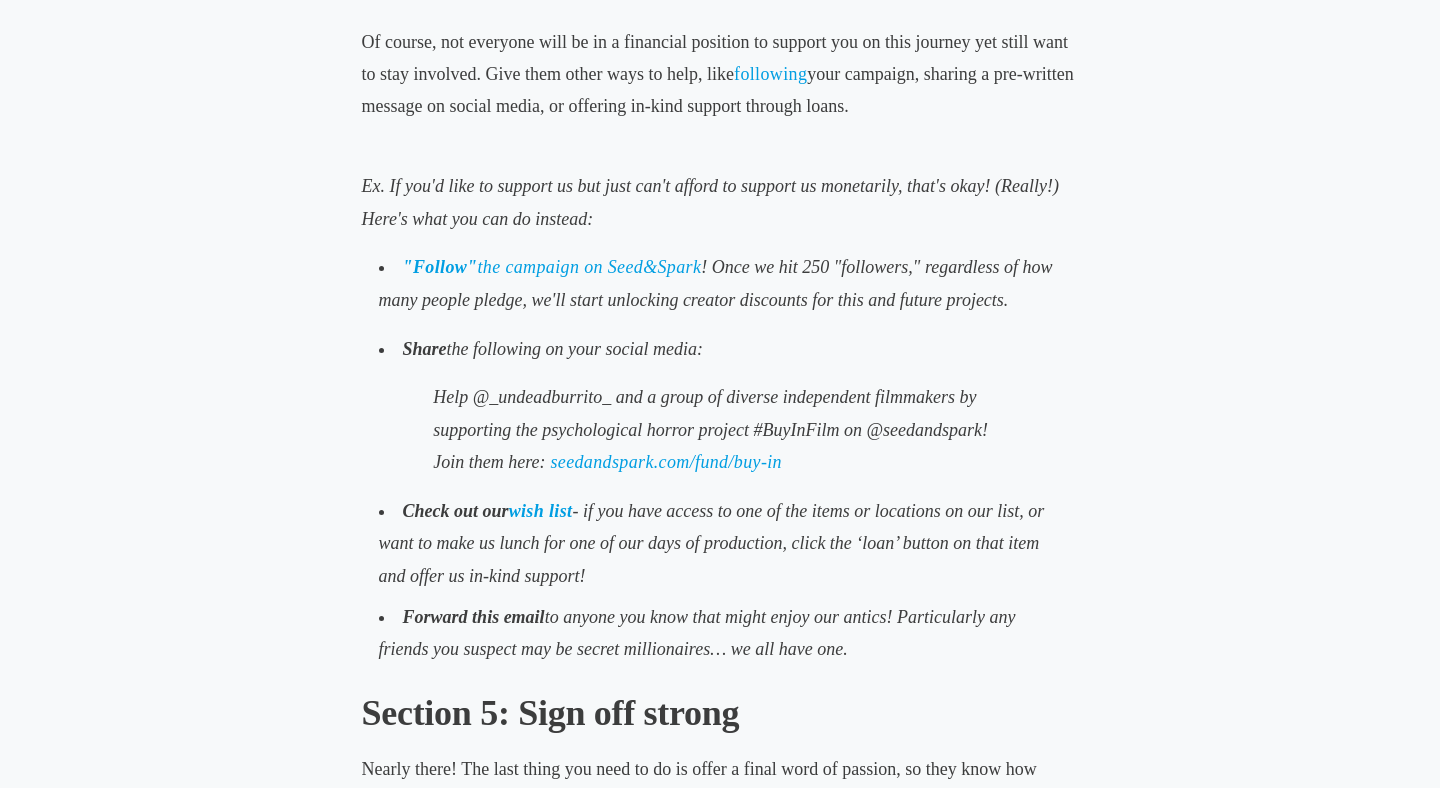 click on "Help @_undeadburrito_ and a group of diverse independent filmmakers by supporting the psychological horror project #BuyInFilm on @seedandspark! Join them here:" at bounding box center [710, 429] 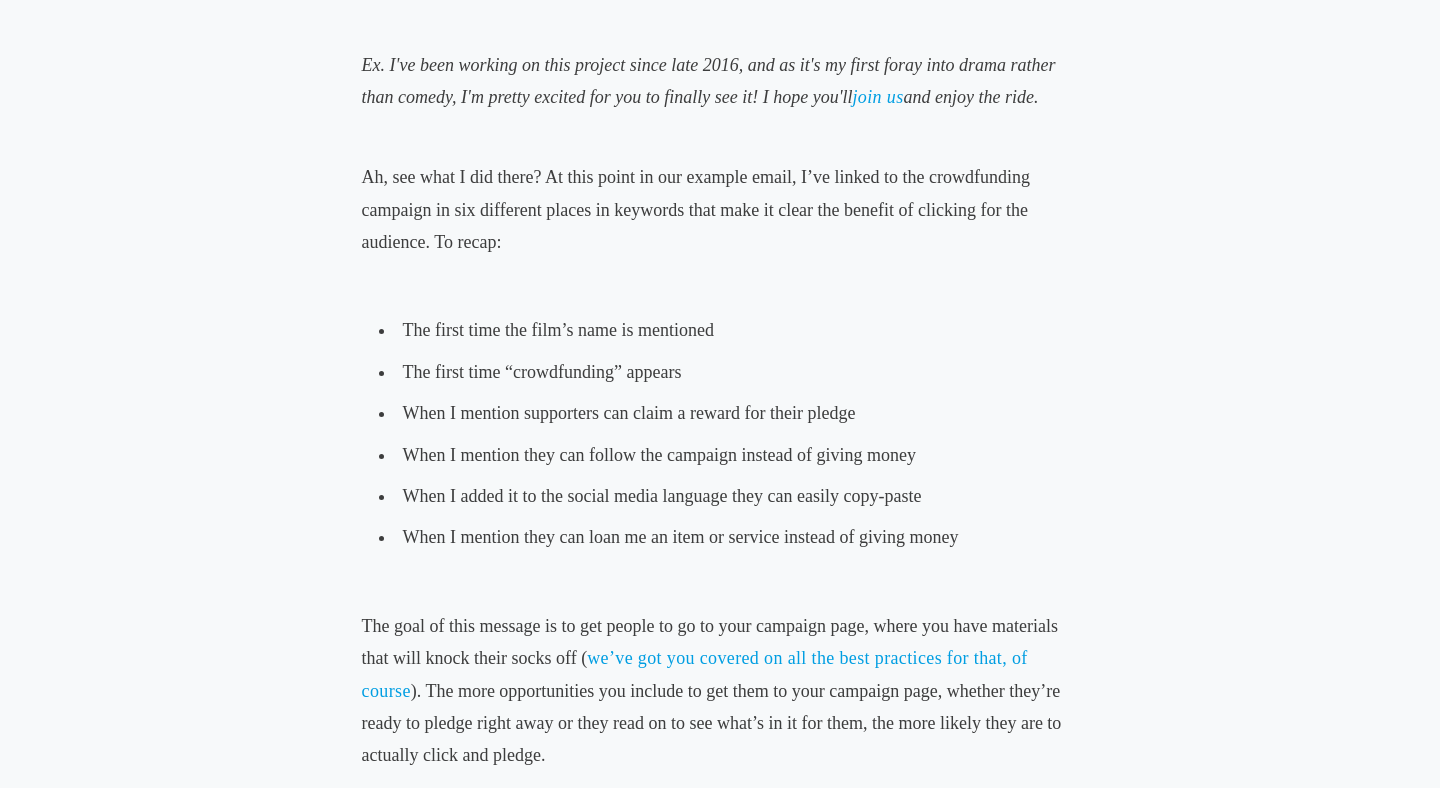 scroll, scrollTop: 4830, scrollLeft: 0, axis: vertical 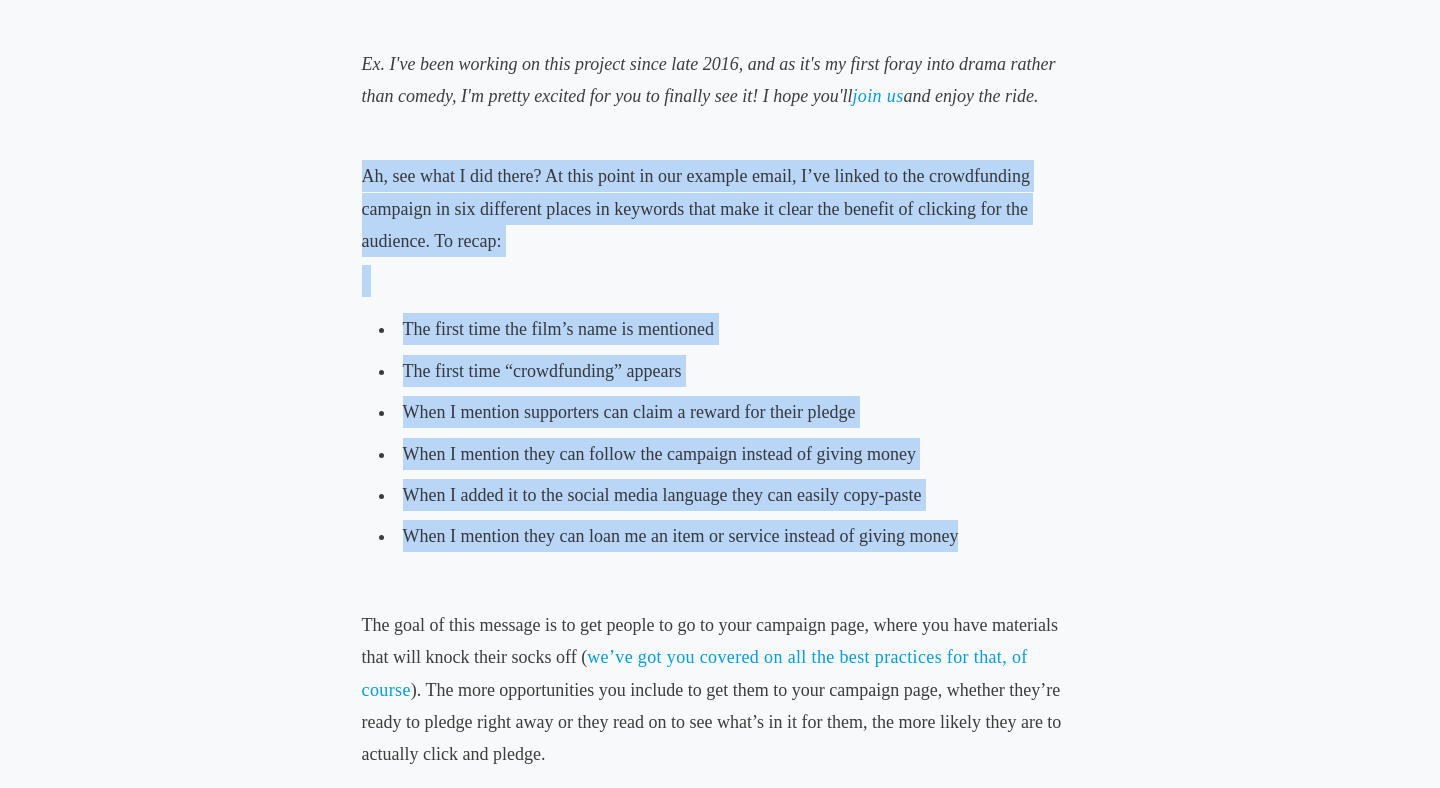 drag, startPoint x: 362, startPoint y: 175, endPoint x: 1001, endPoint y: 559, distance: 745.5045 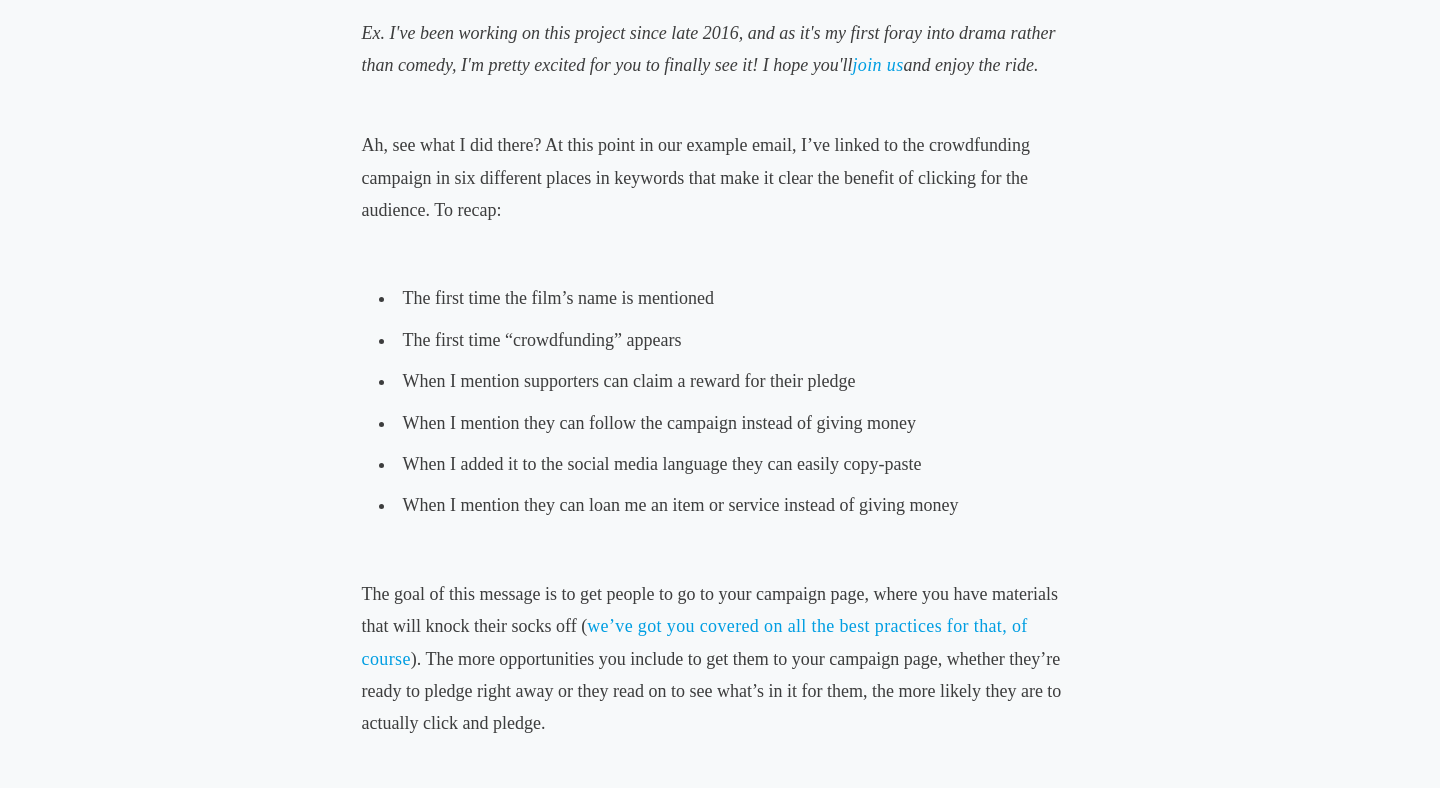 scroll, scrollTop: 4865, scrollLeft: 0, axis: vertical 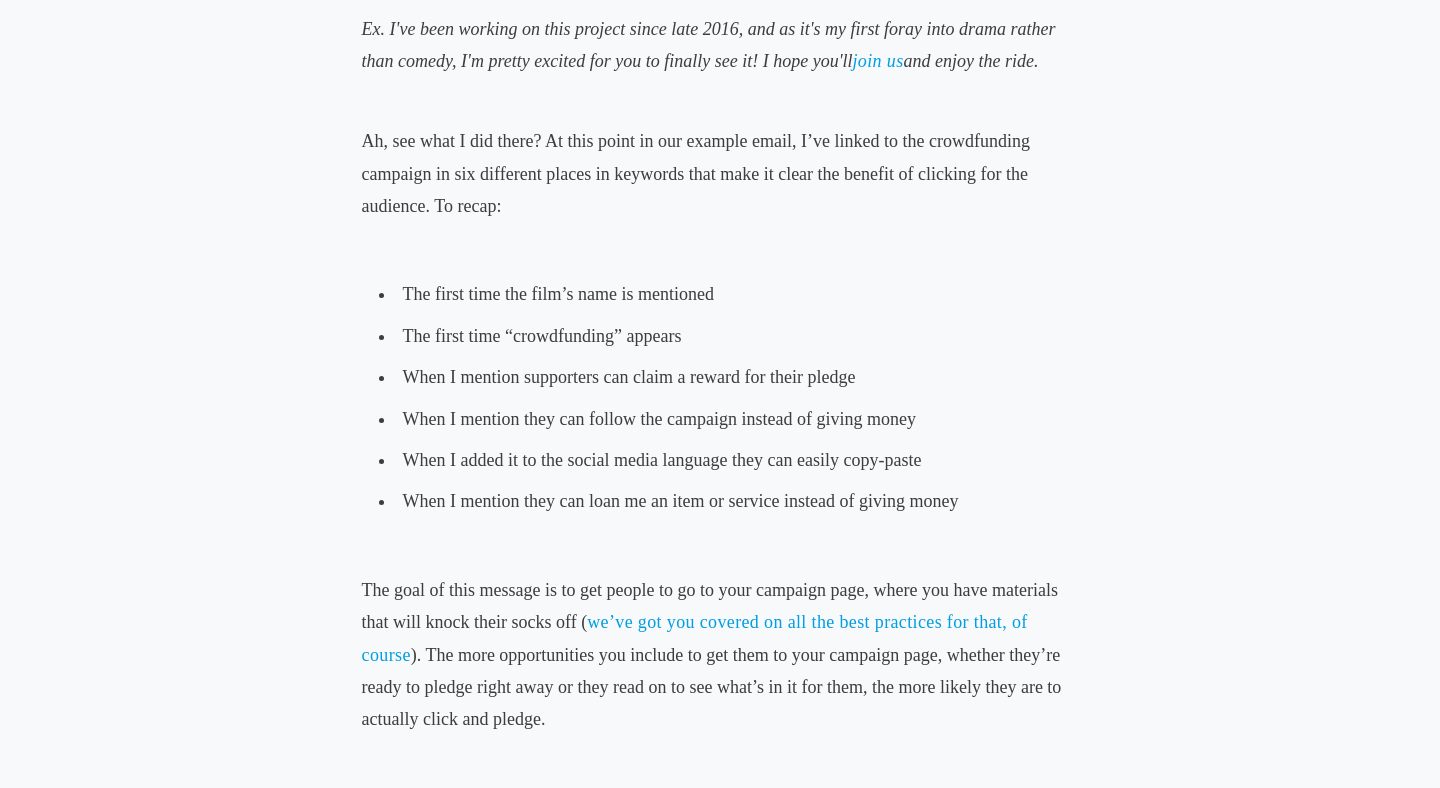 click on "When I added it to the social media language they can easily copy-paste" at bounding box center (720, 459) 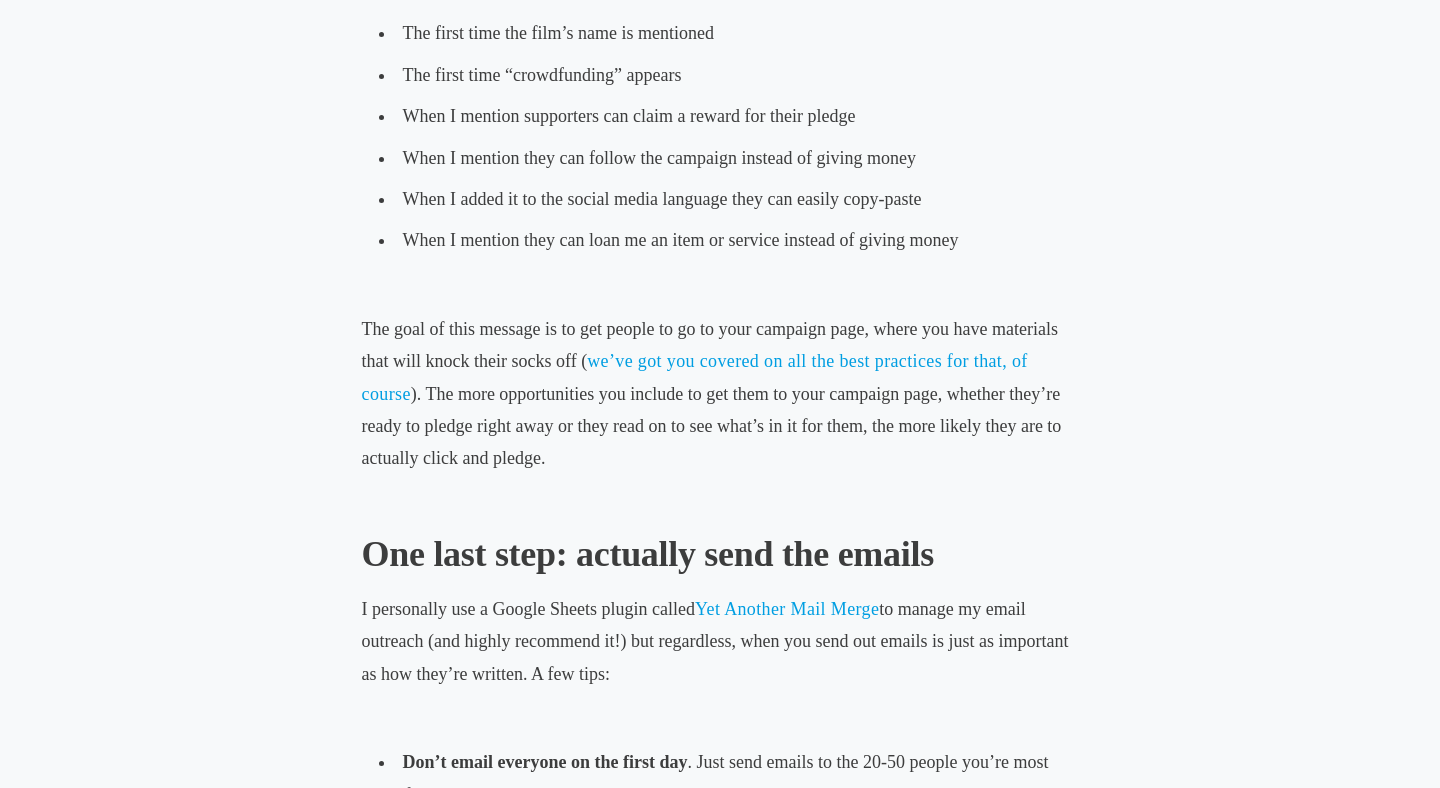 scroll, scrollTop: 5131, scrollLeft: 0, axis: vertical 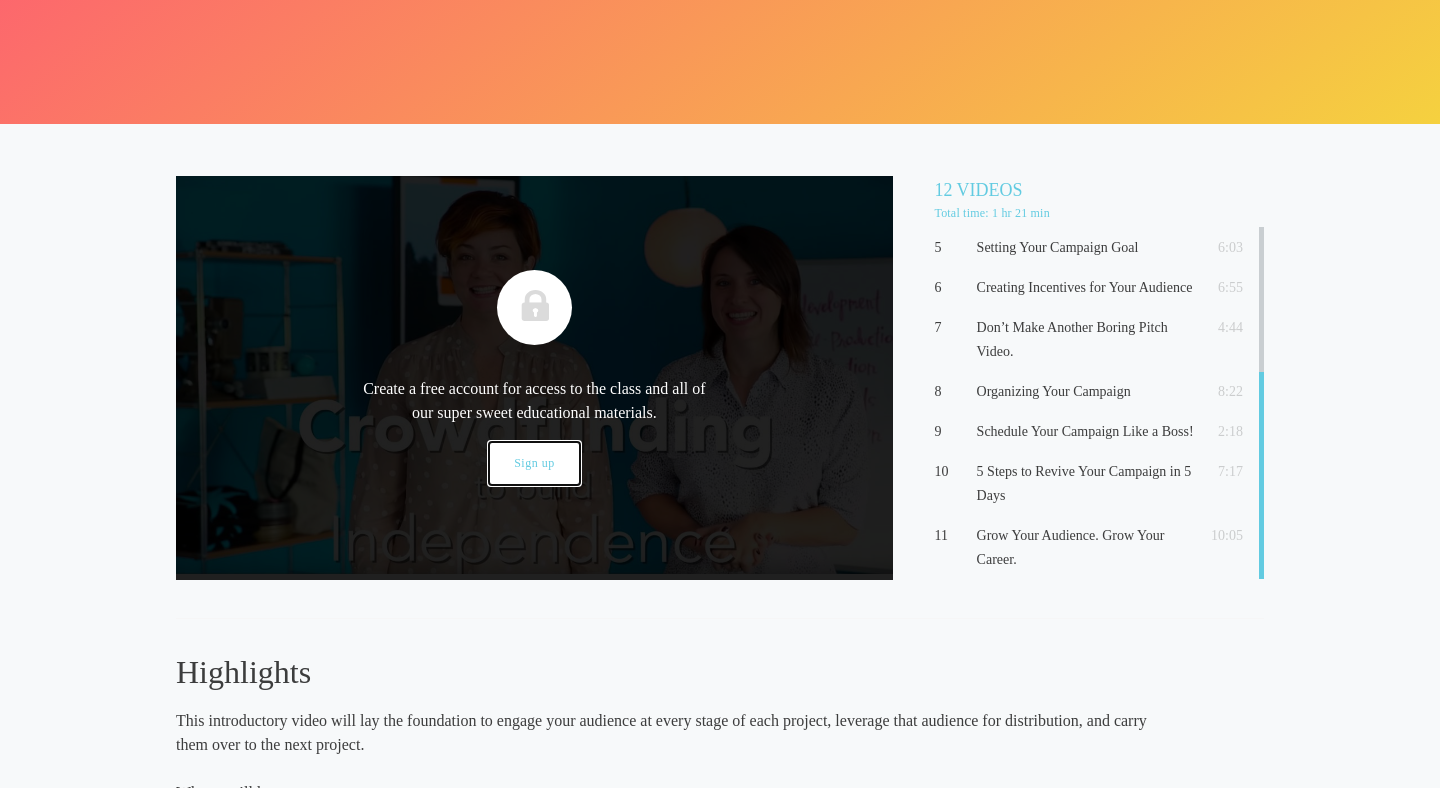 click on "Sign
up" at bounding box center [534, 463] 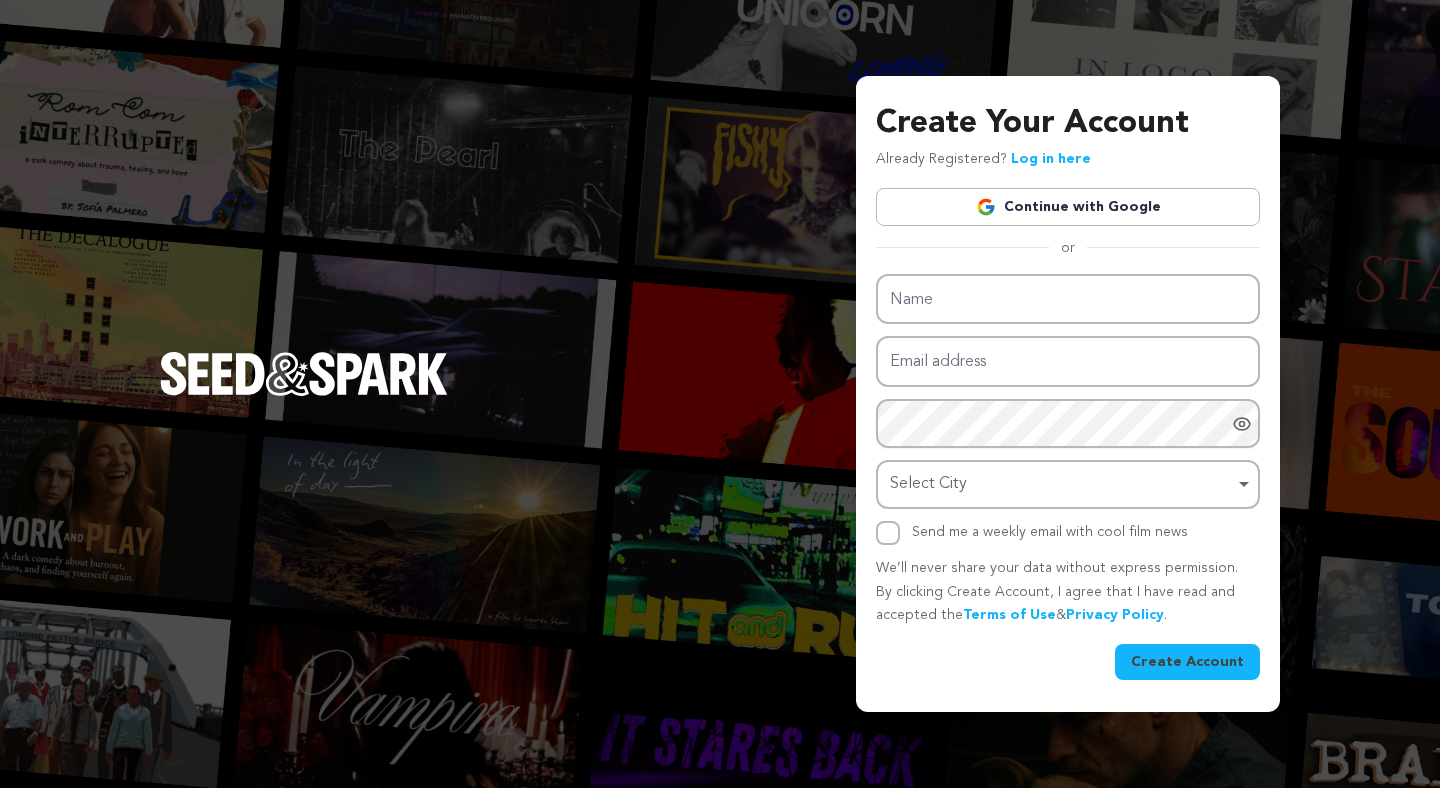 scroll, scrollTop: 0, scrollLeft: 0, axis: both 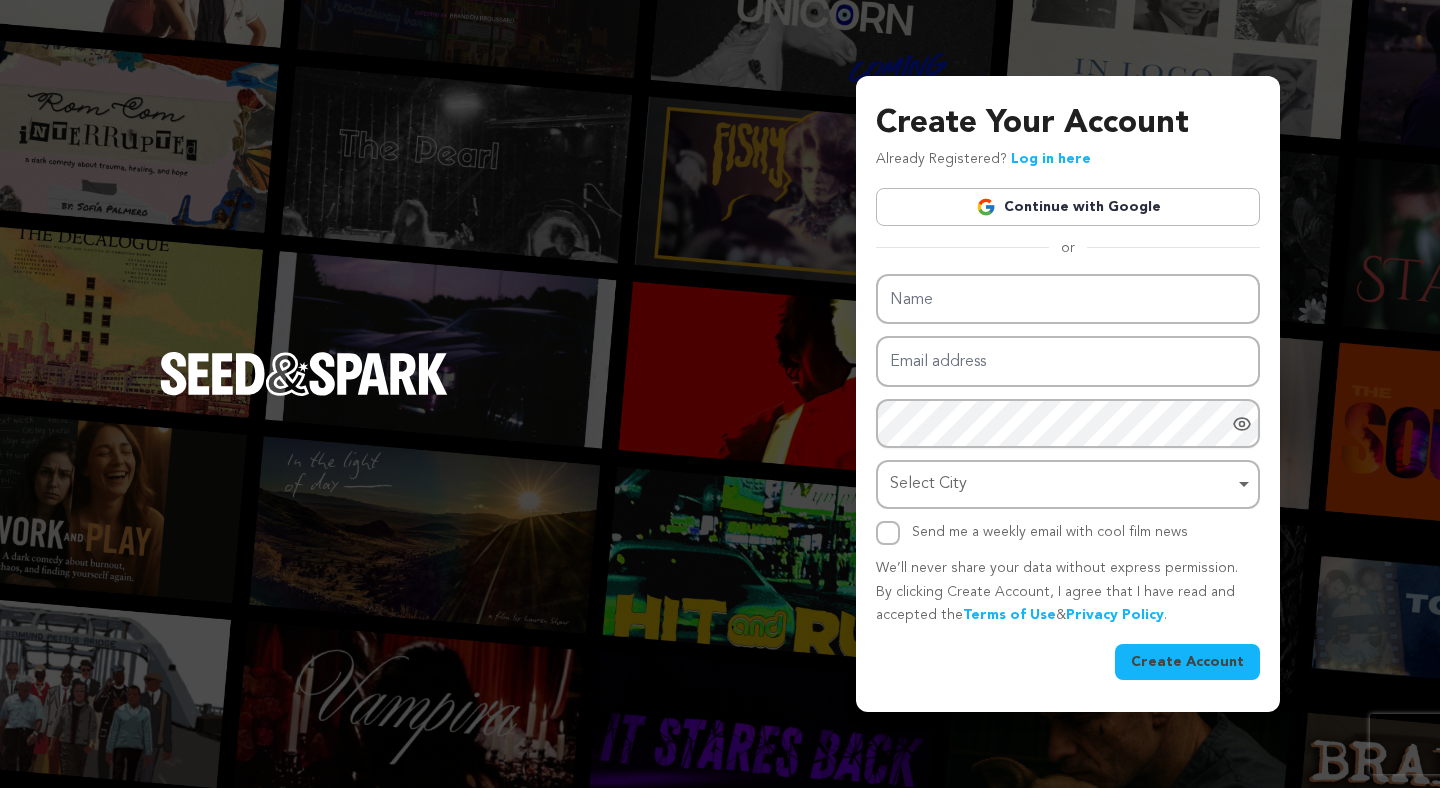 click on "Continue with Google" at bounding box center [1068, 207] 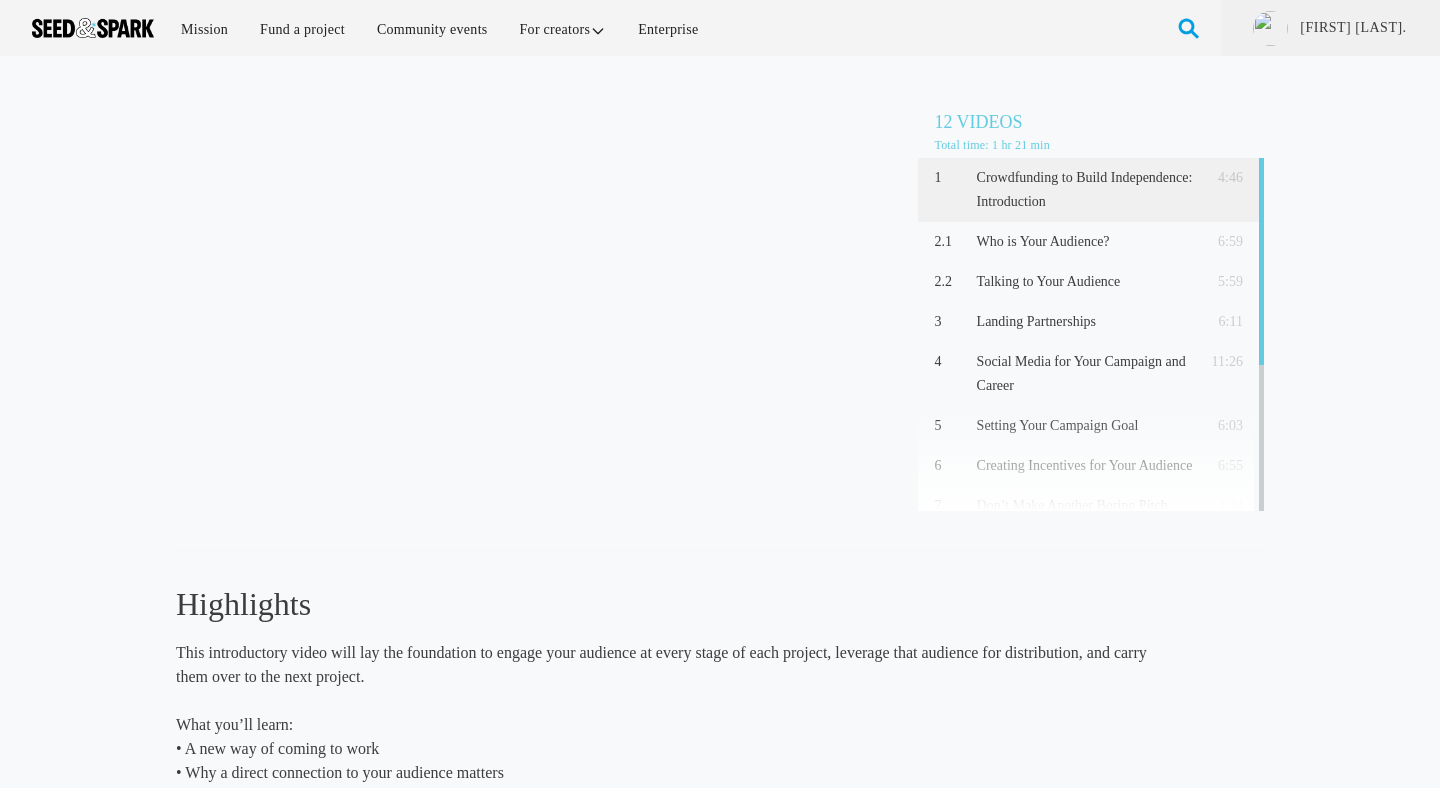 scroll, scrollTop: 0, scrollLeft: 0, axis: both 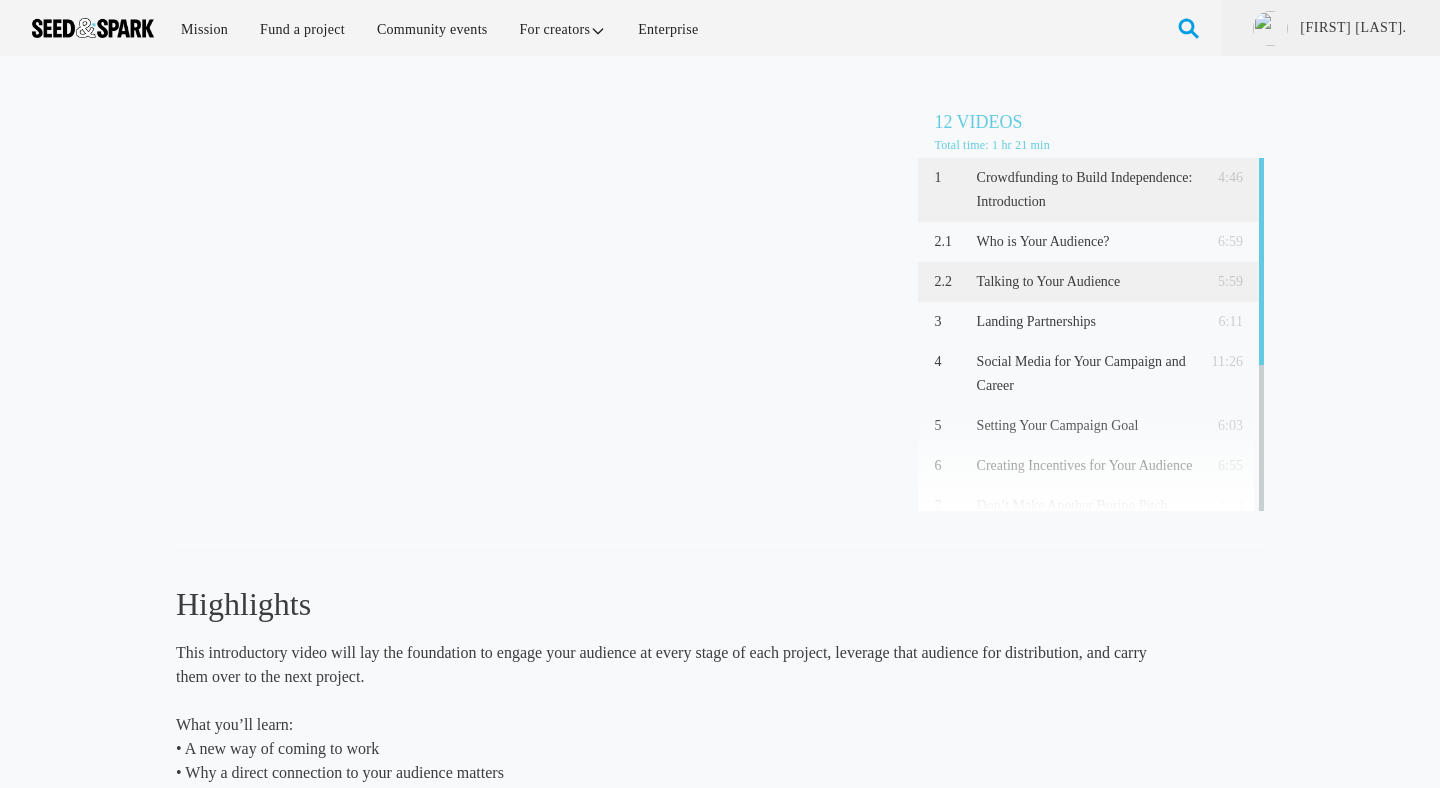 click on "Talking to Your Audience" at bounding box center (1085, 282) 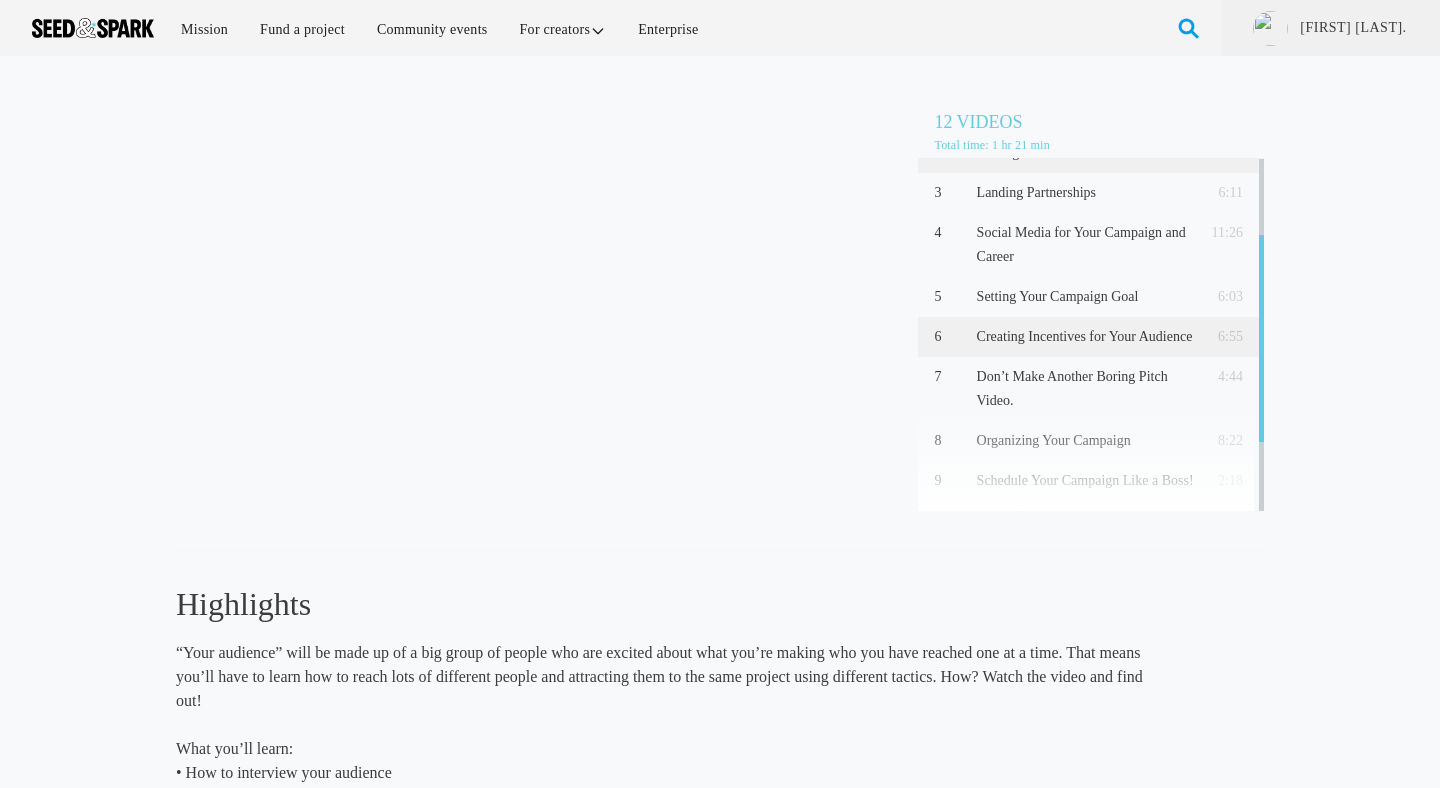 scroll, scrollTop: 130, scrollLeft: 0, axis: vertical 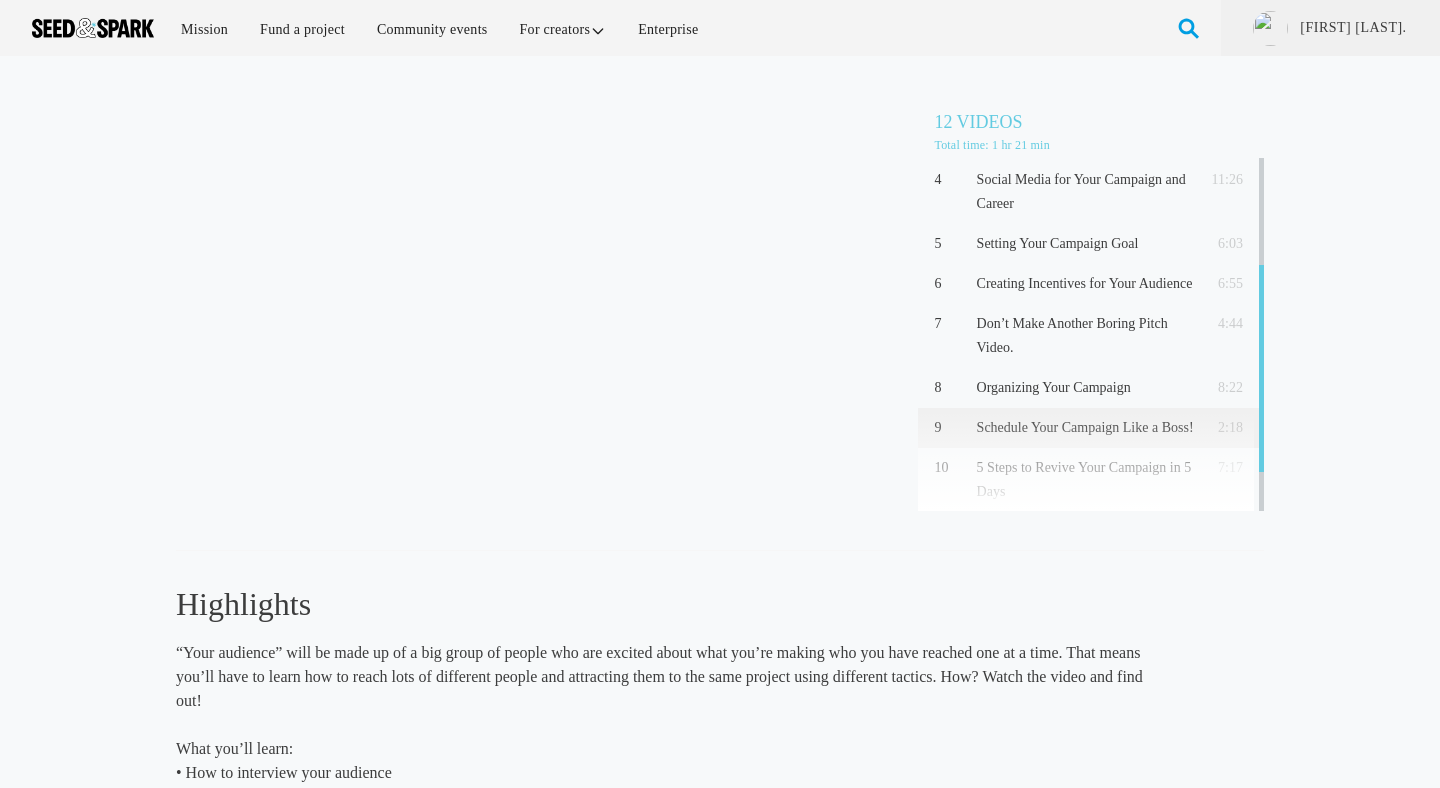 click on "Schedule Your Campaign Like a Boss!" at bounding box center (1085, 428) 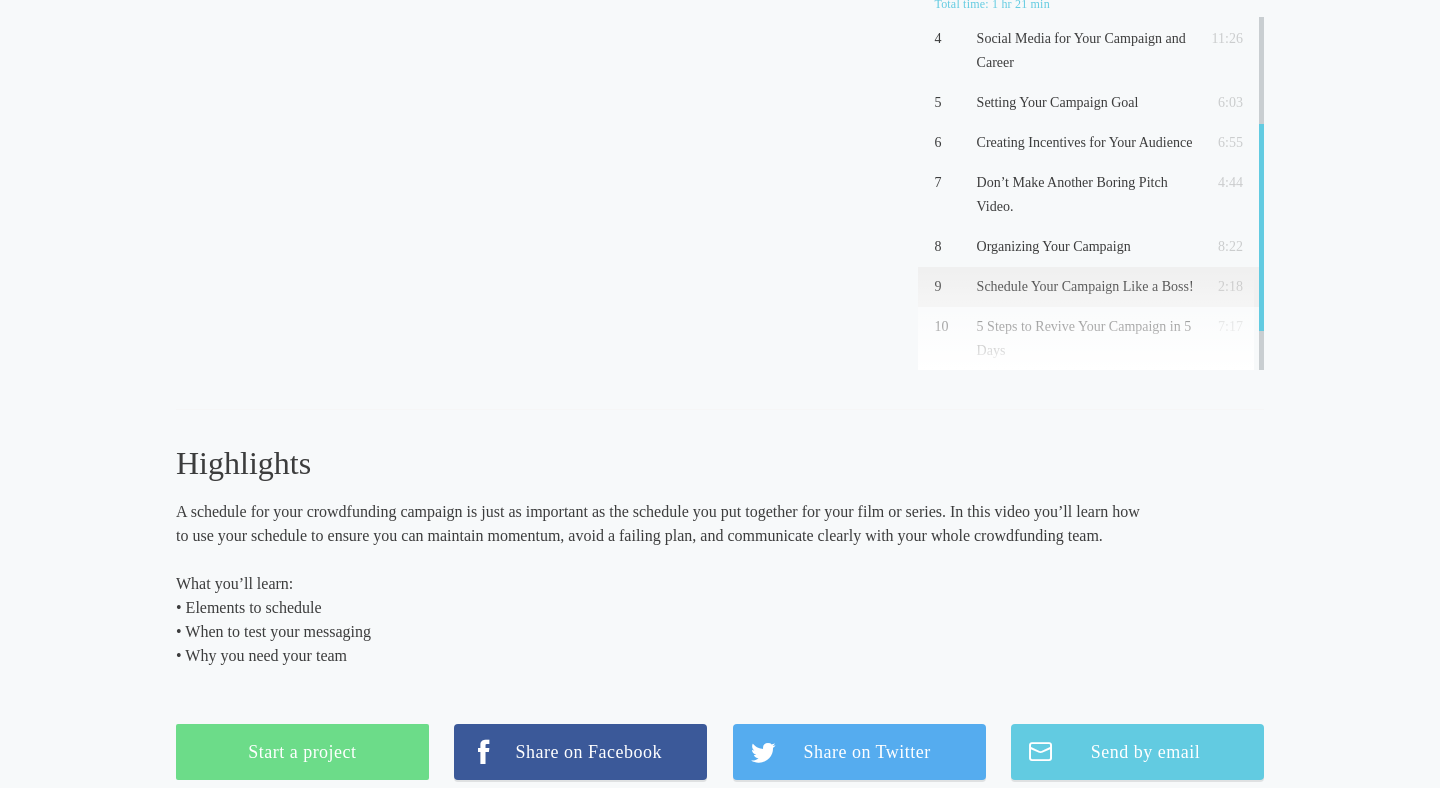 scroll, scrollTop: 0, scrollLeft: 0, axis: both 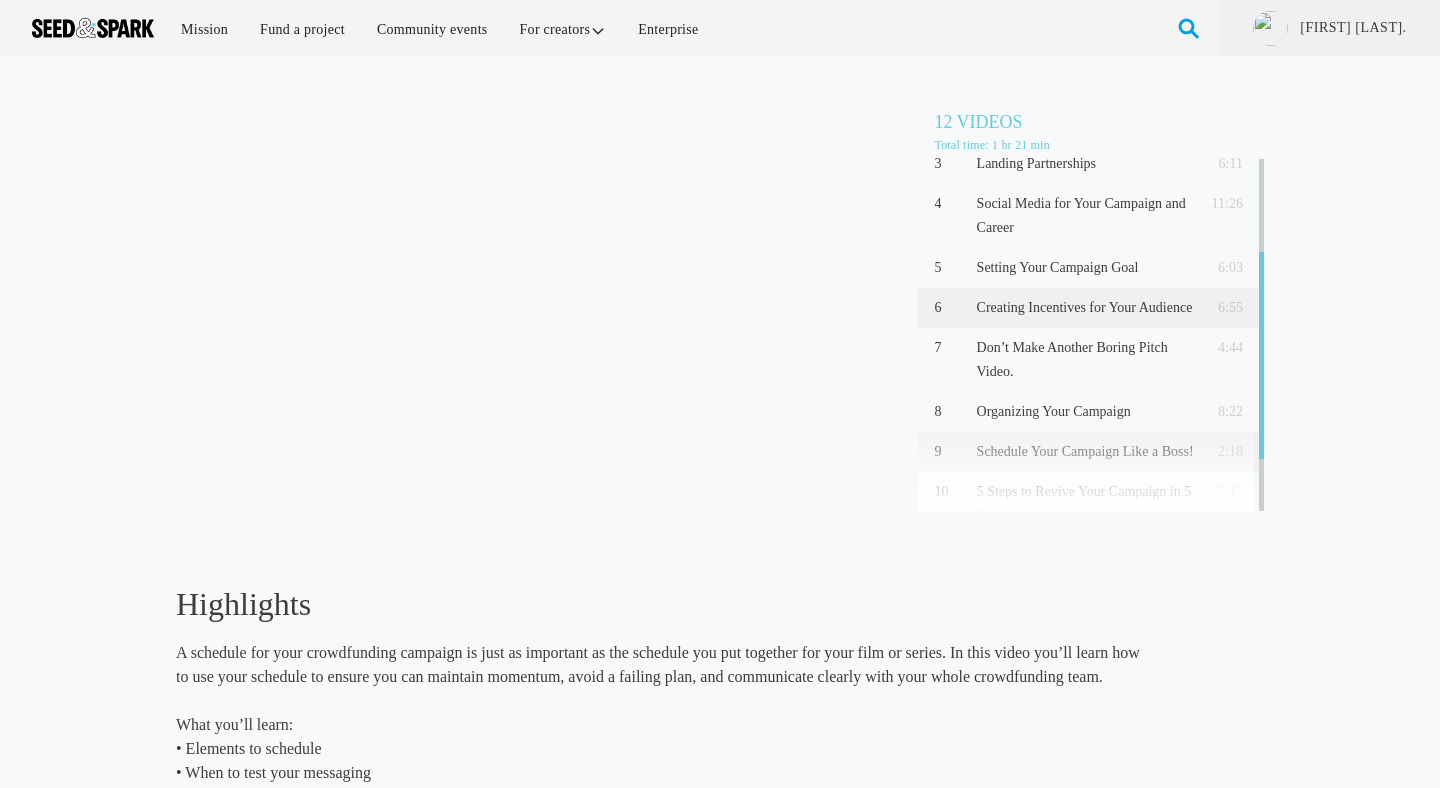 click on "Creating Incentives for Your Audience" at bounding box center (1085, 308) 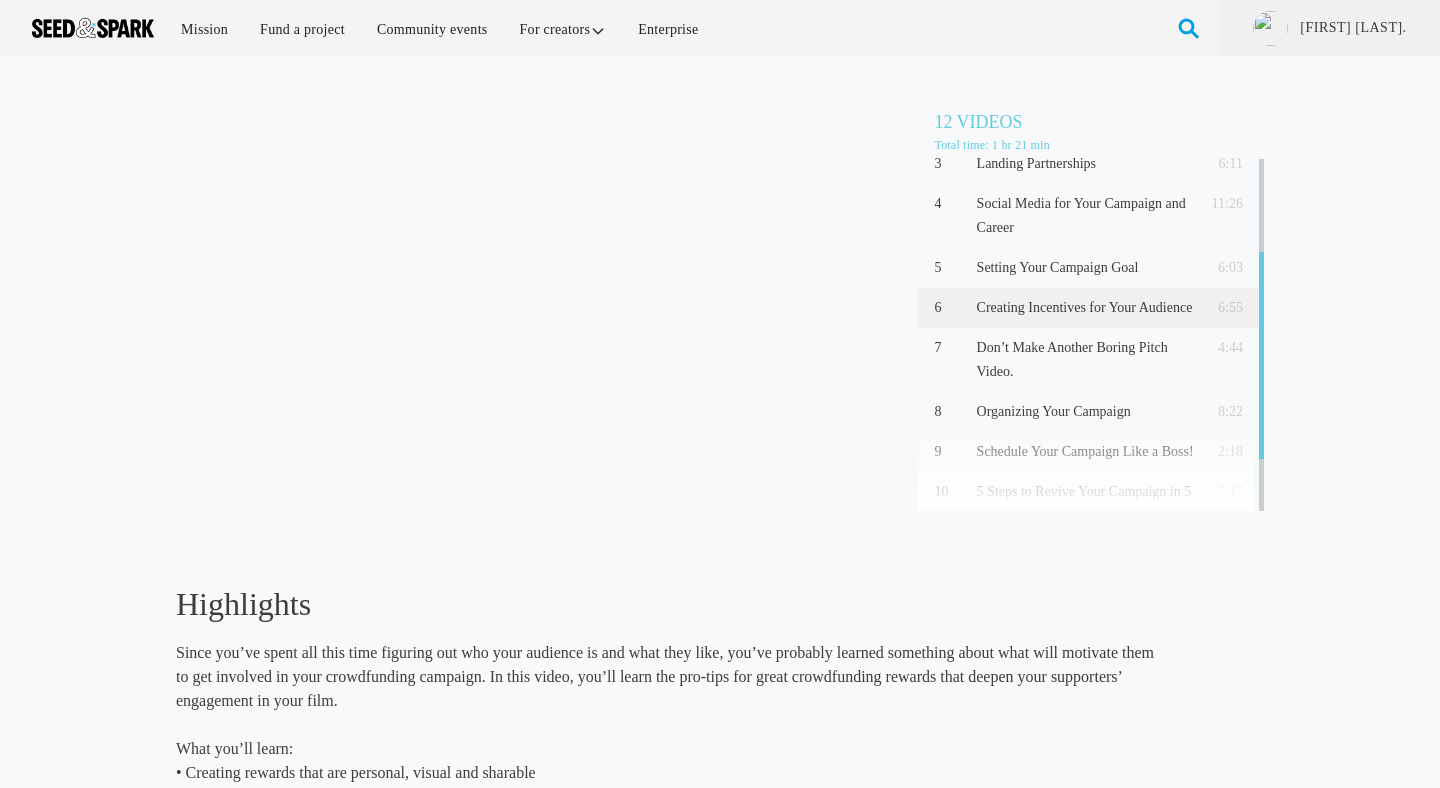 click on "Highlights" at bounding box center [665, 604] 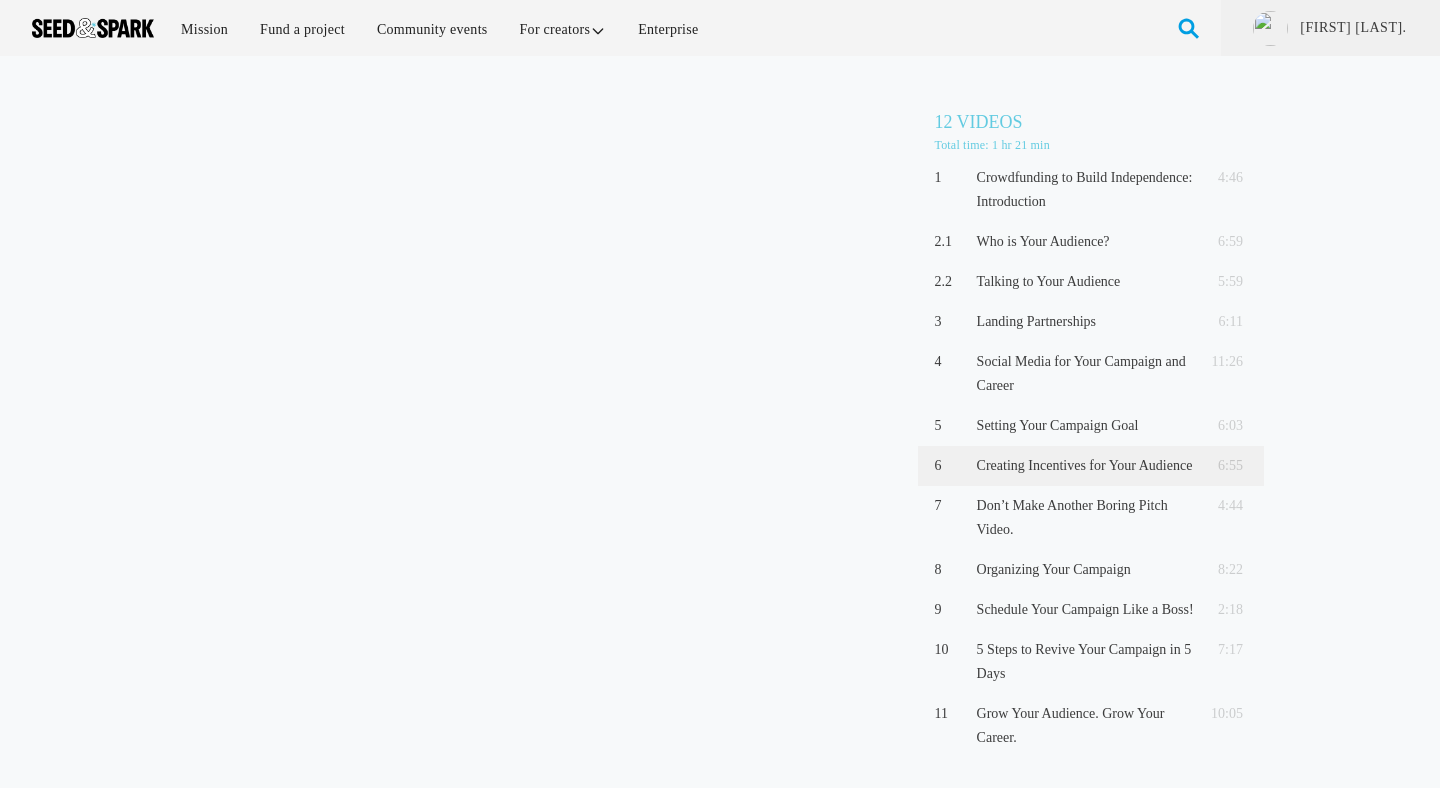scroll, scrollTop: 0, scrollLeft: 0, axis: both 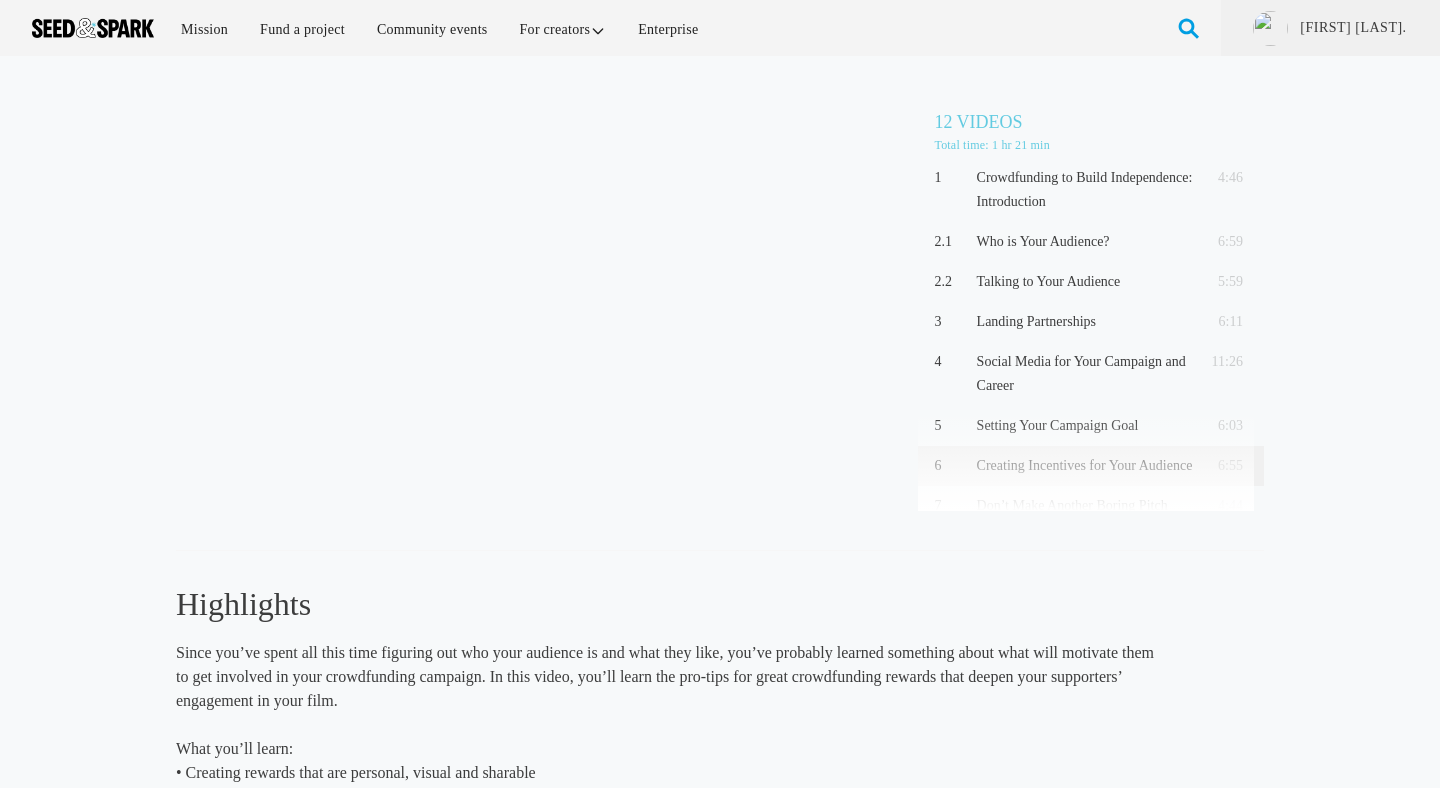 click on "Highlights" at bounding box center [665, 604] 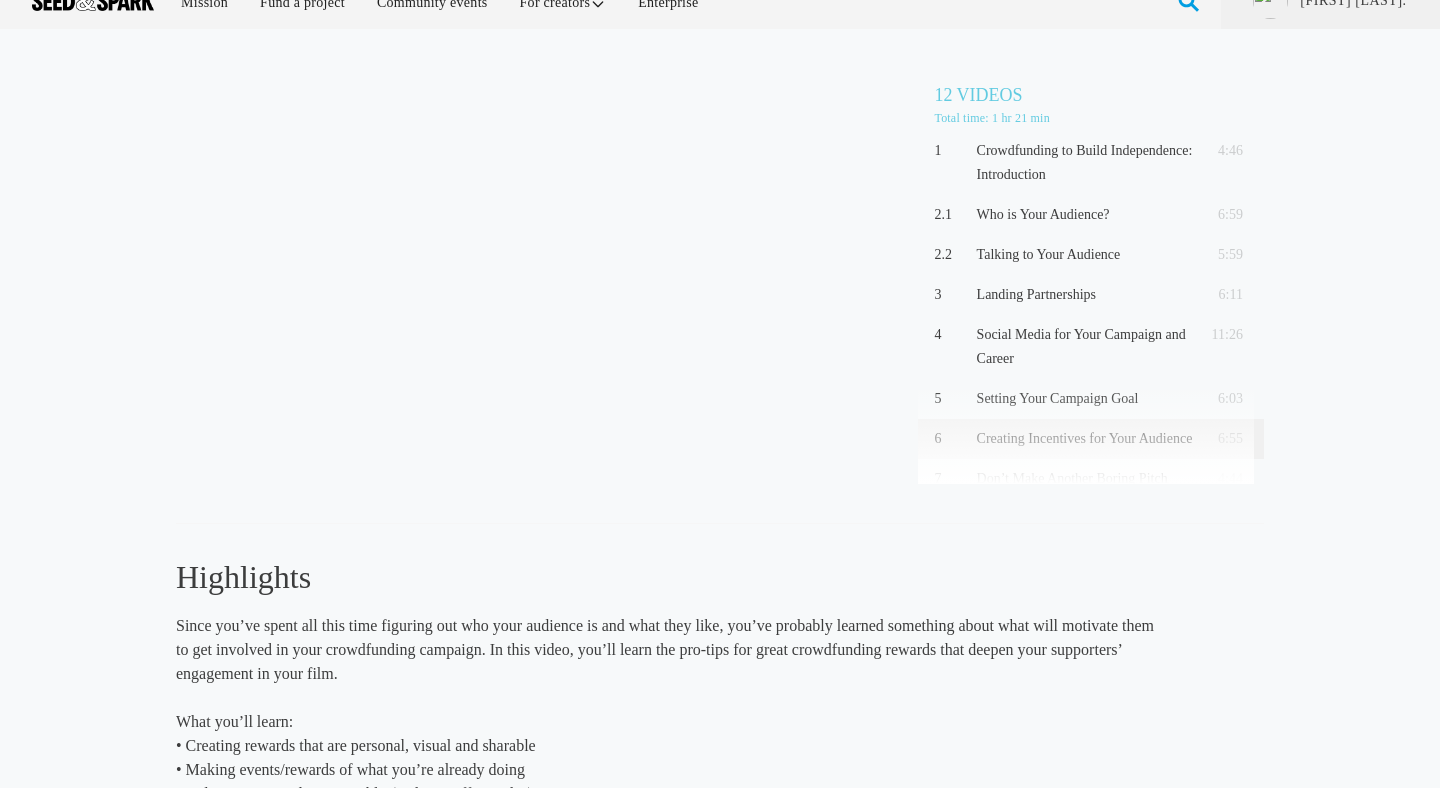 scroll, scrollTop: 0, scrollLeft: 0, axis: both 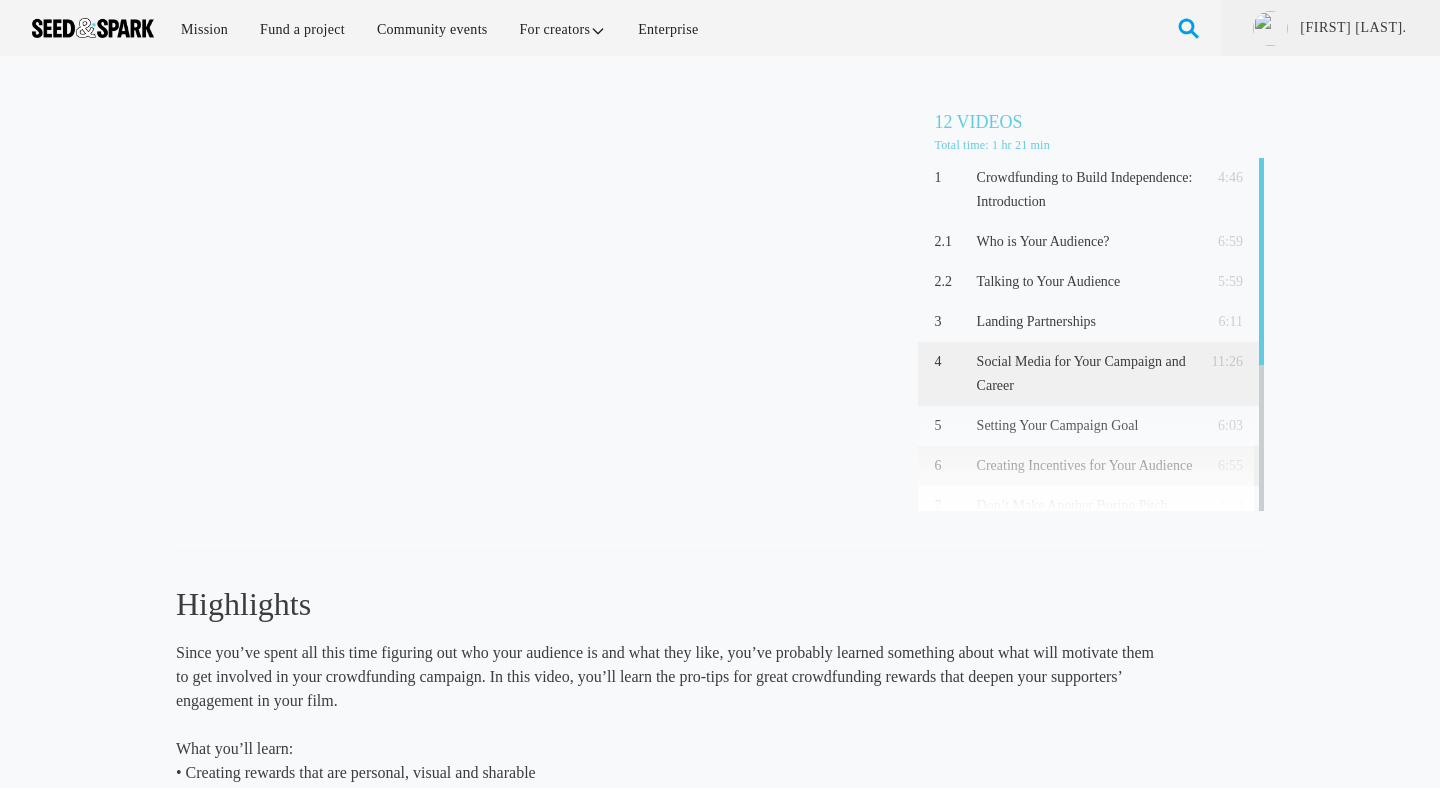 click on "Social Media for Your Campaign and Career" at bounding box center (1085, 374) 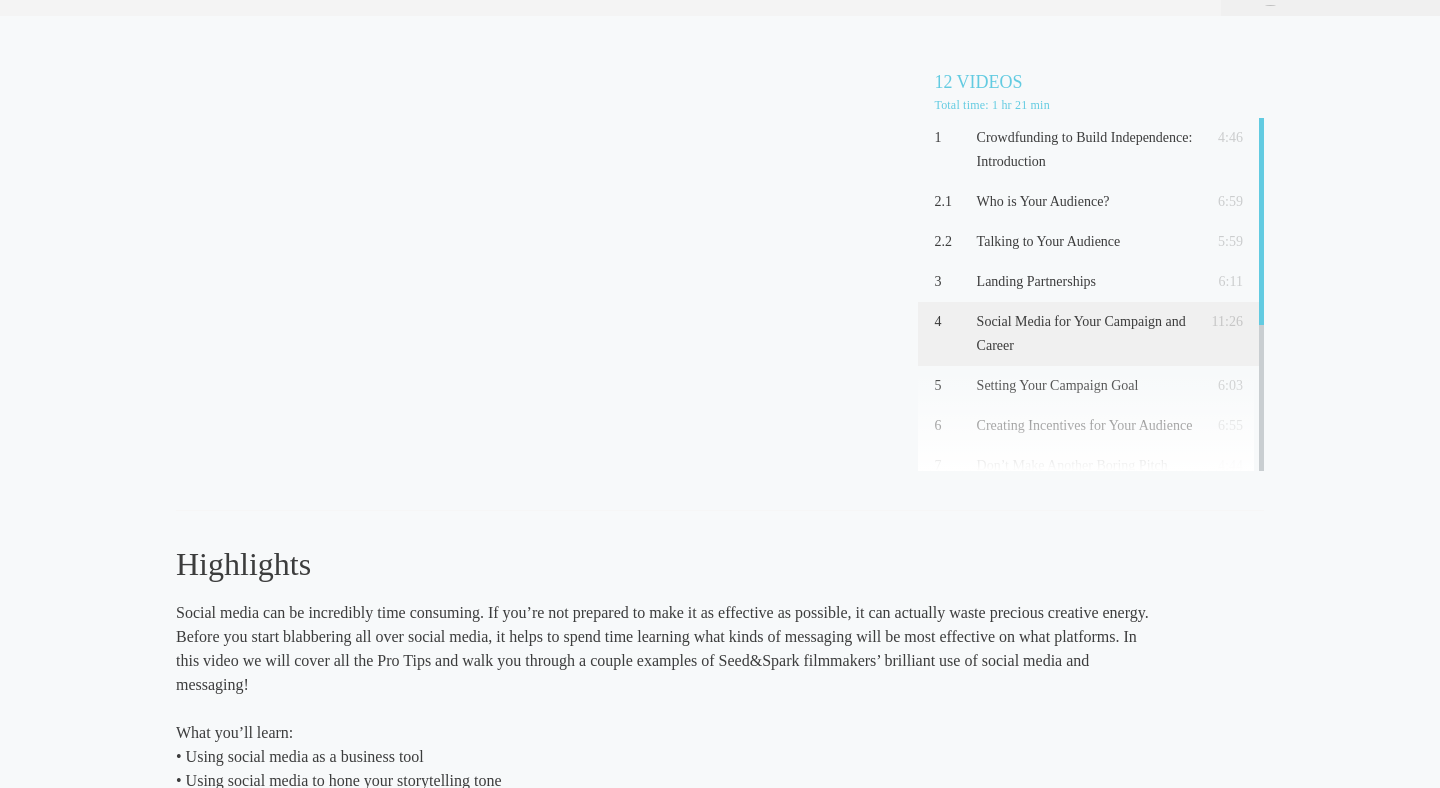 scroll, scrollTop: 0, scrollLeft: 0, axis: both 